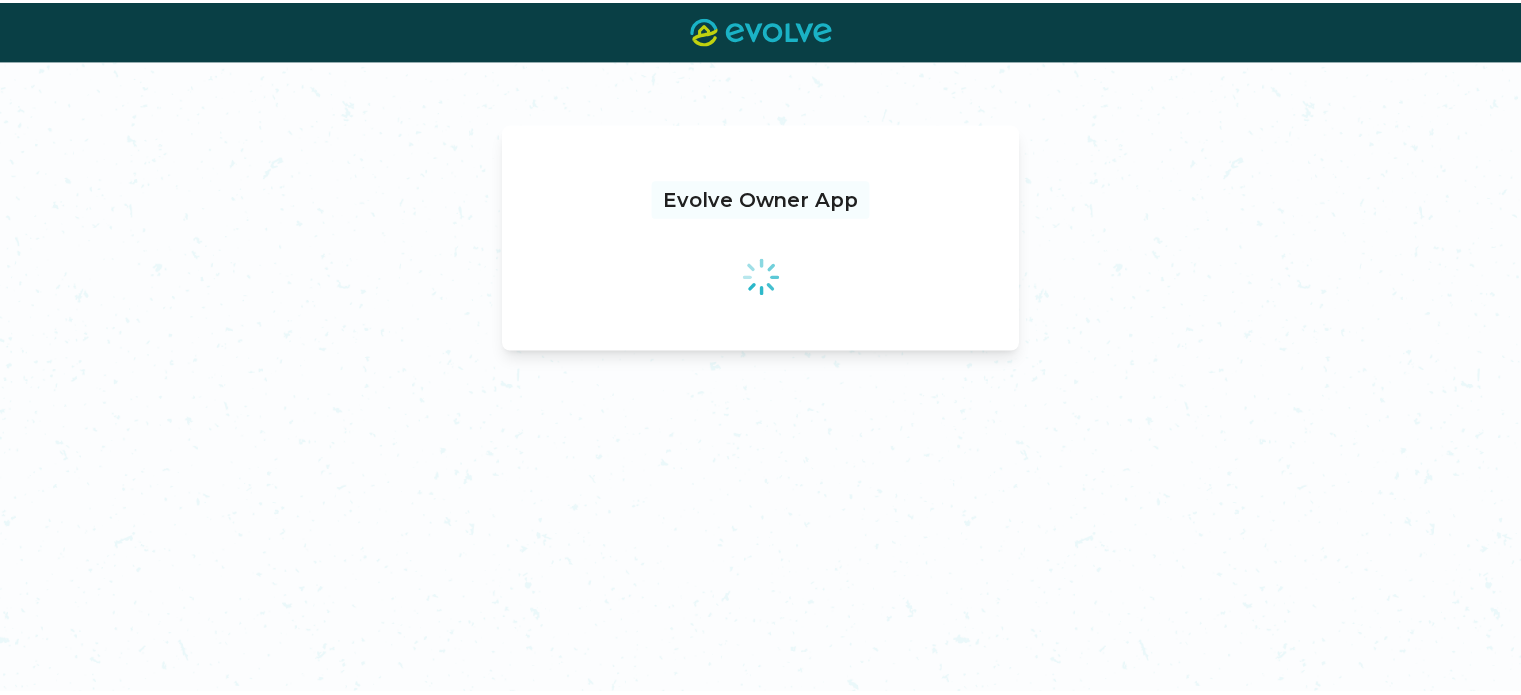 scroll, scrollTop: 0, scrollLeft: 0, axis: both 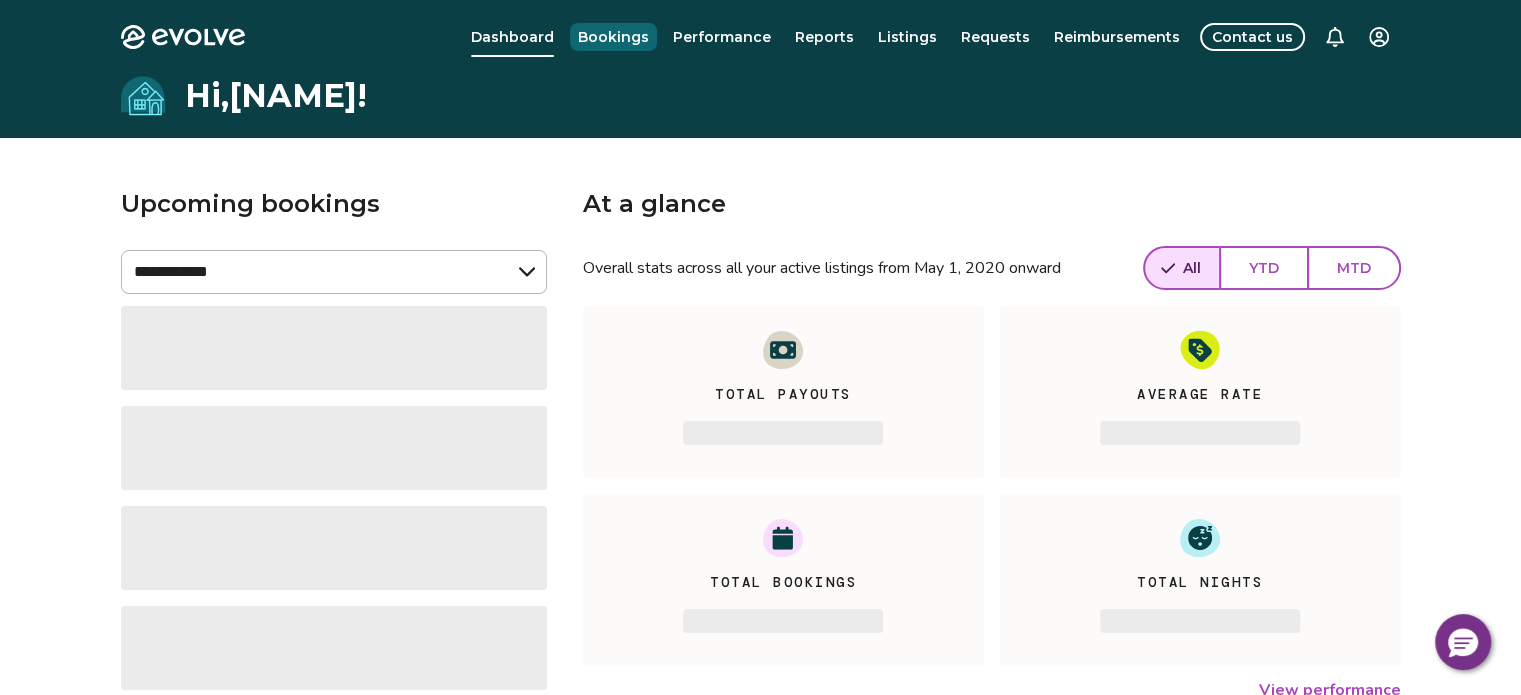 click on "Bookings" at bounding box center [613, 37] 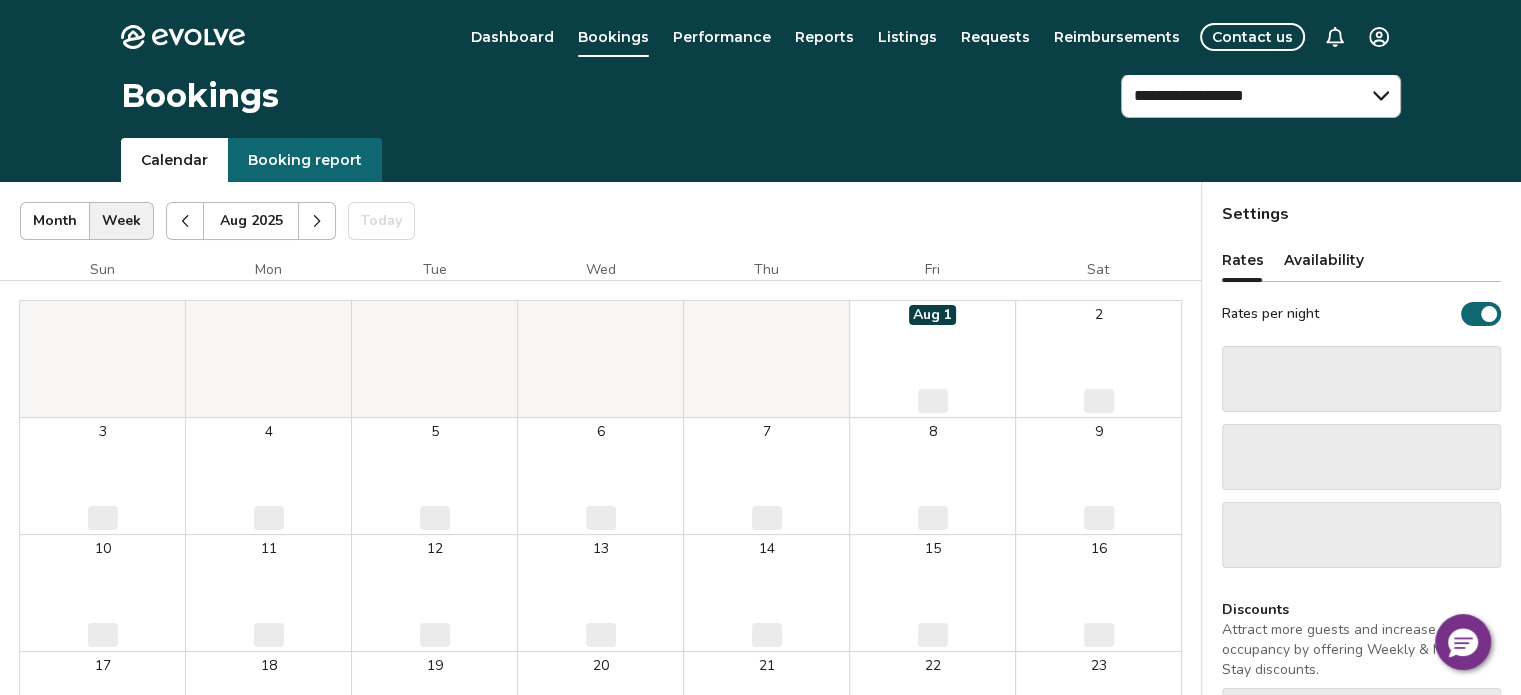 click at bounding box center [317, 221] 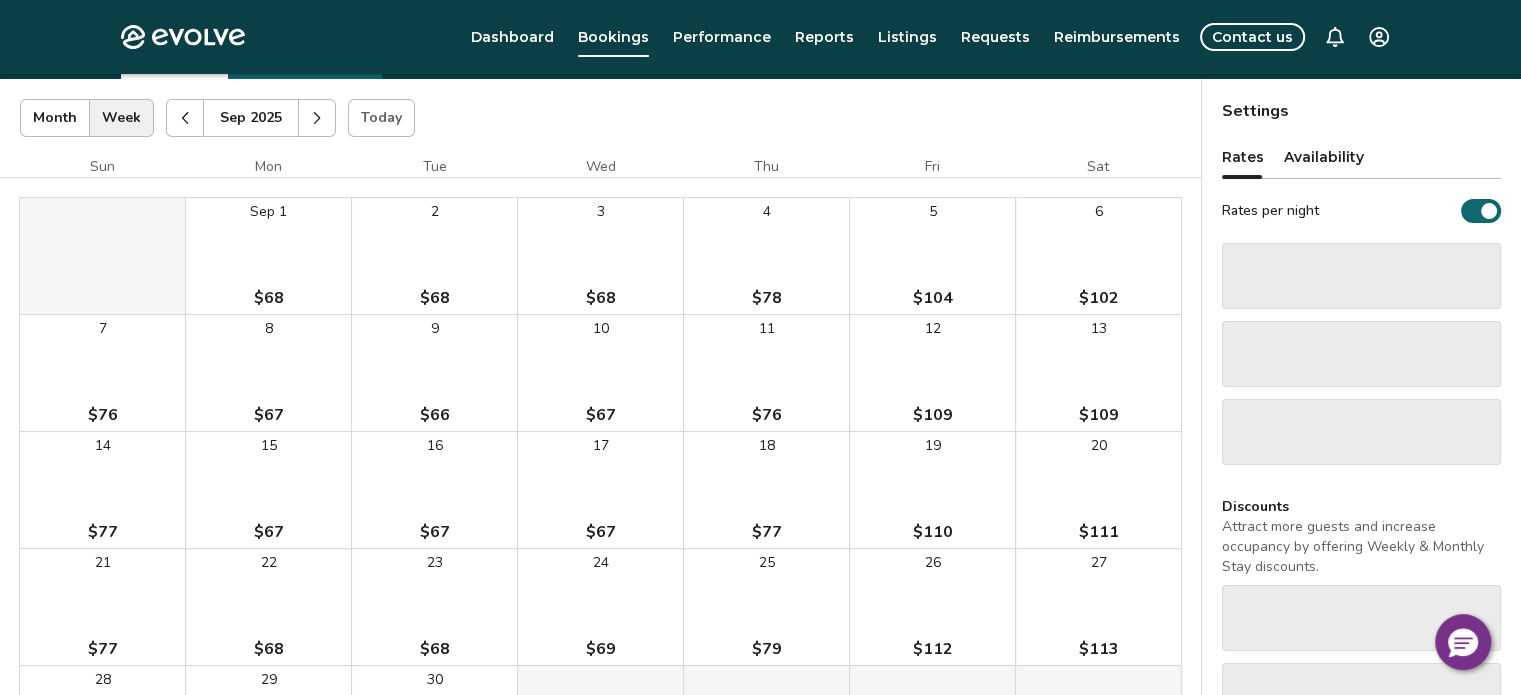 scroll, scrollTop: 0, scrollLeft: 0, axis: both 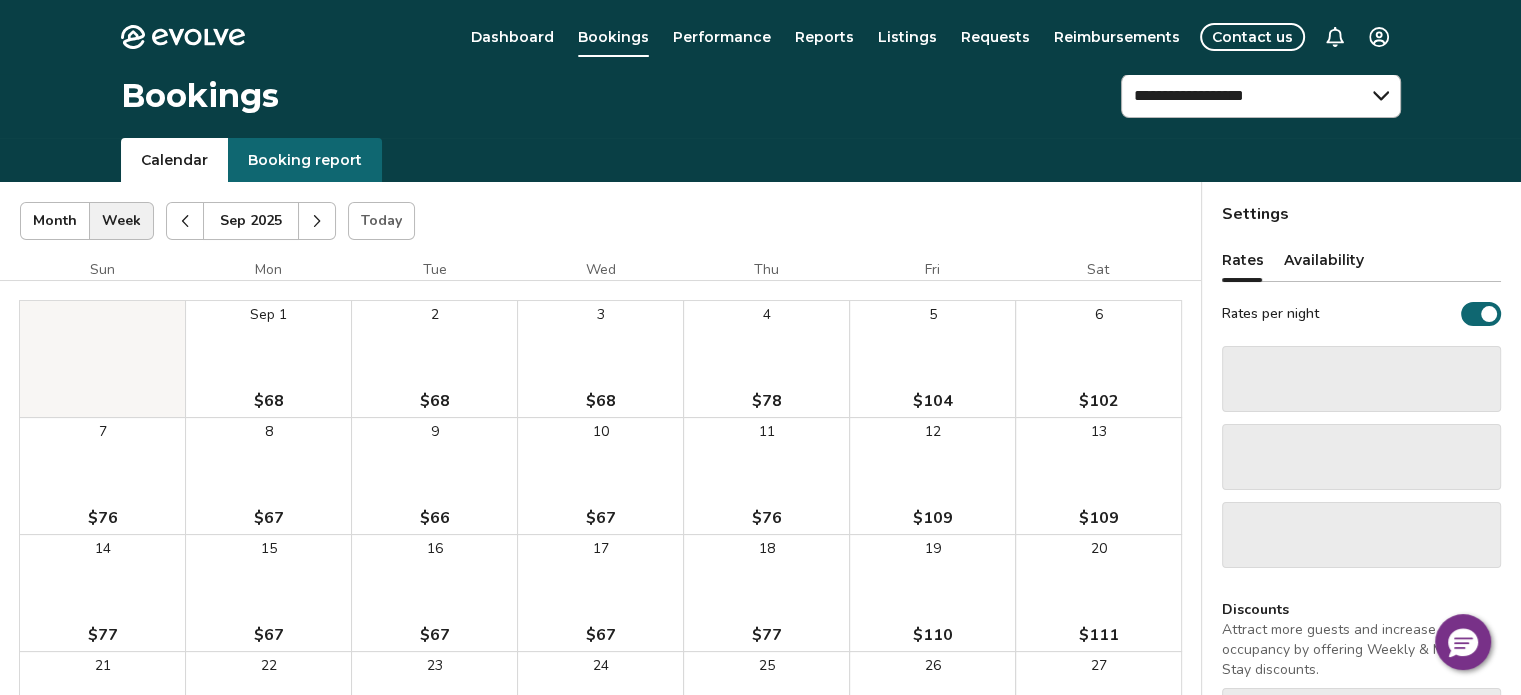 click 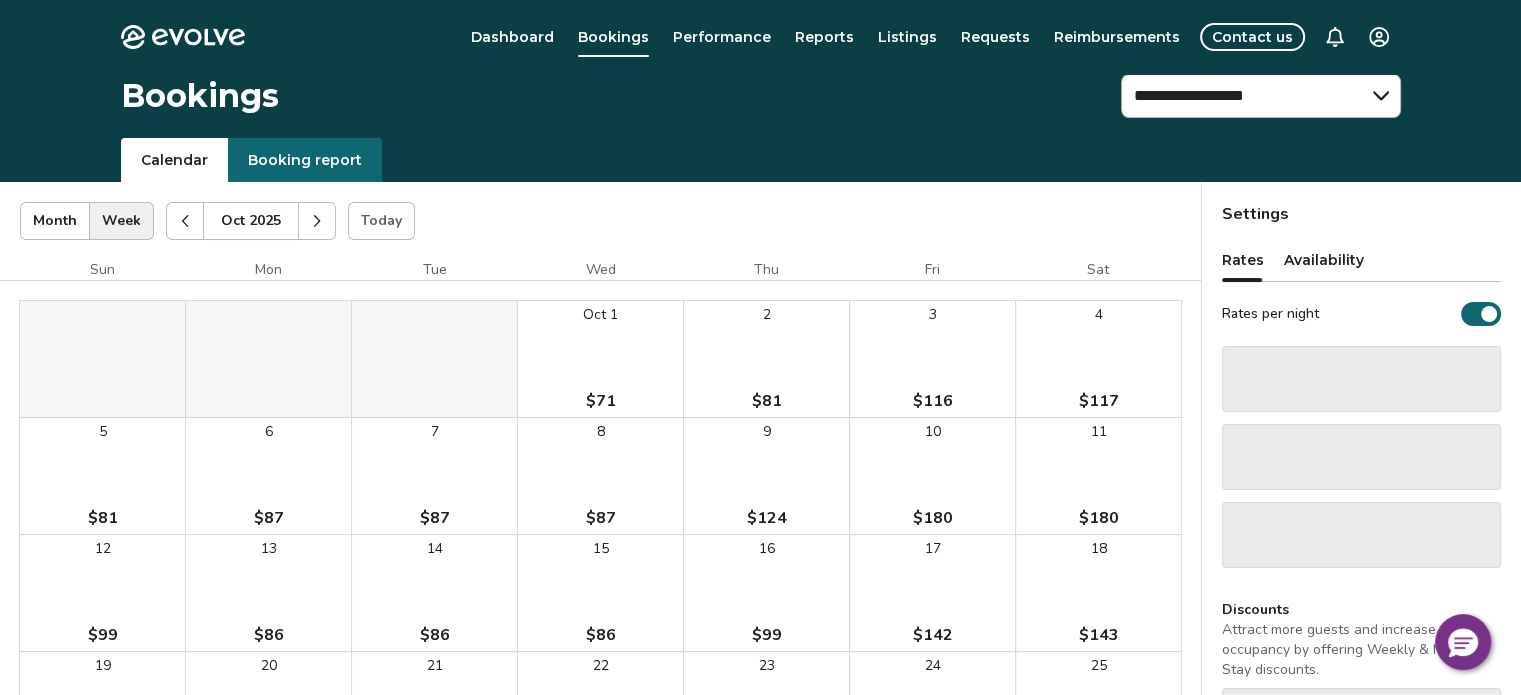 click 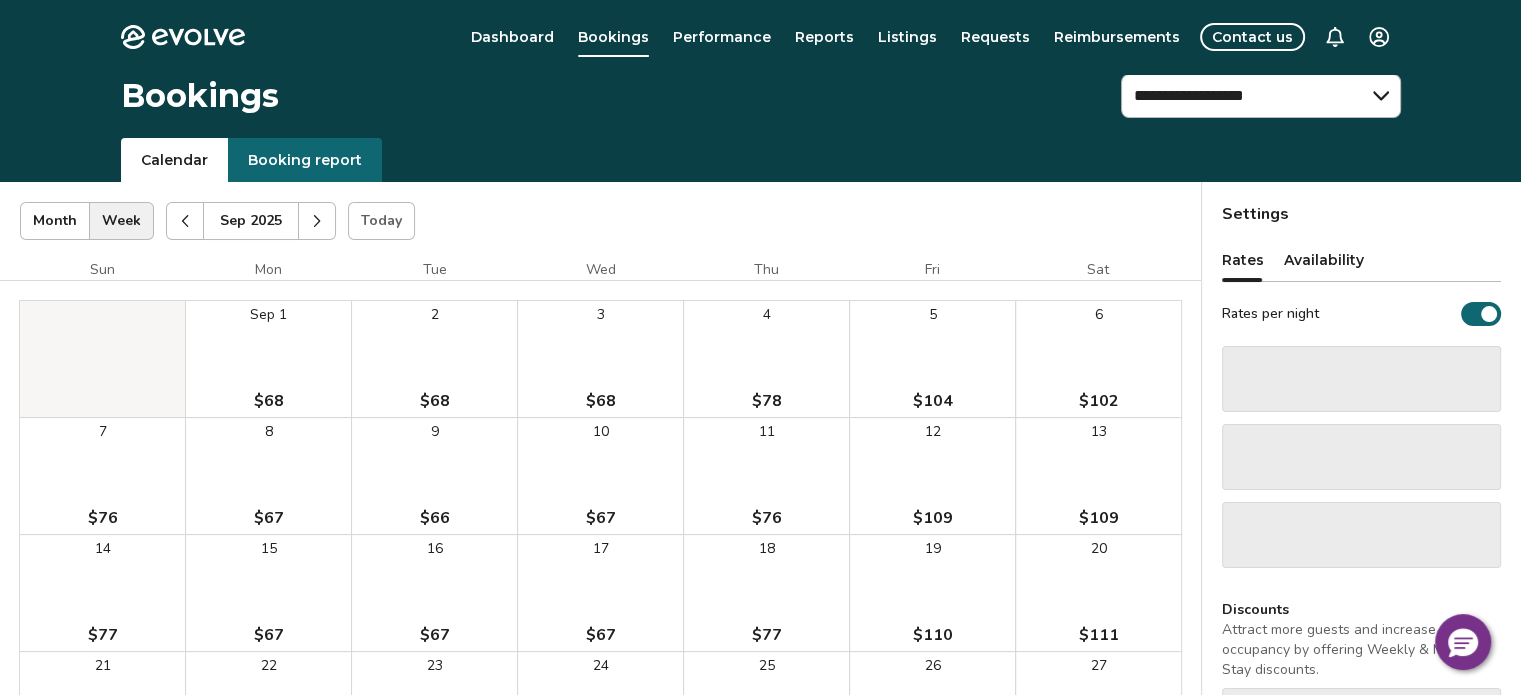 click 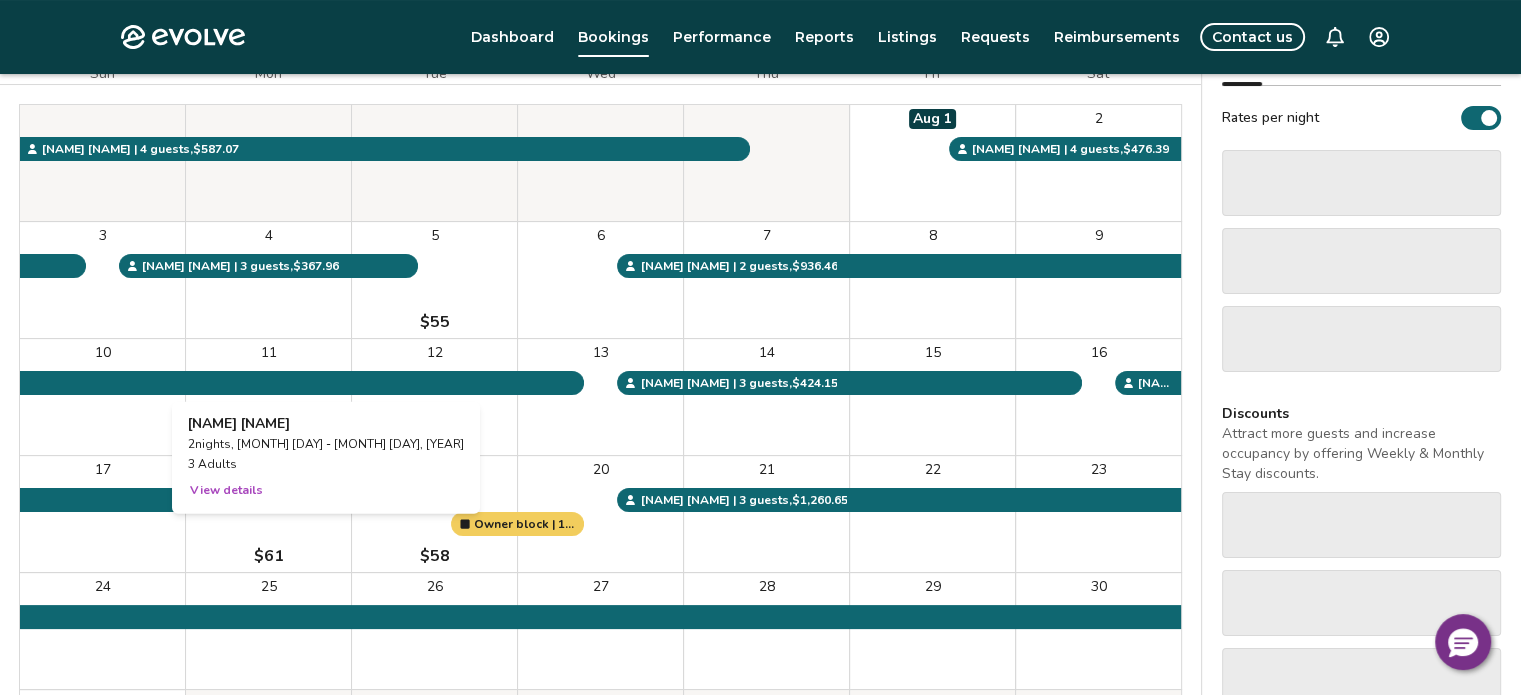 scroll, scrollTop: 100, scrollLeft: 0, axis: vertical 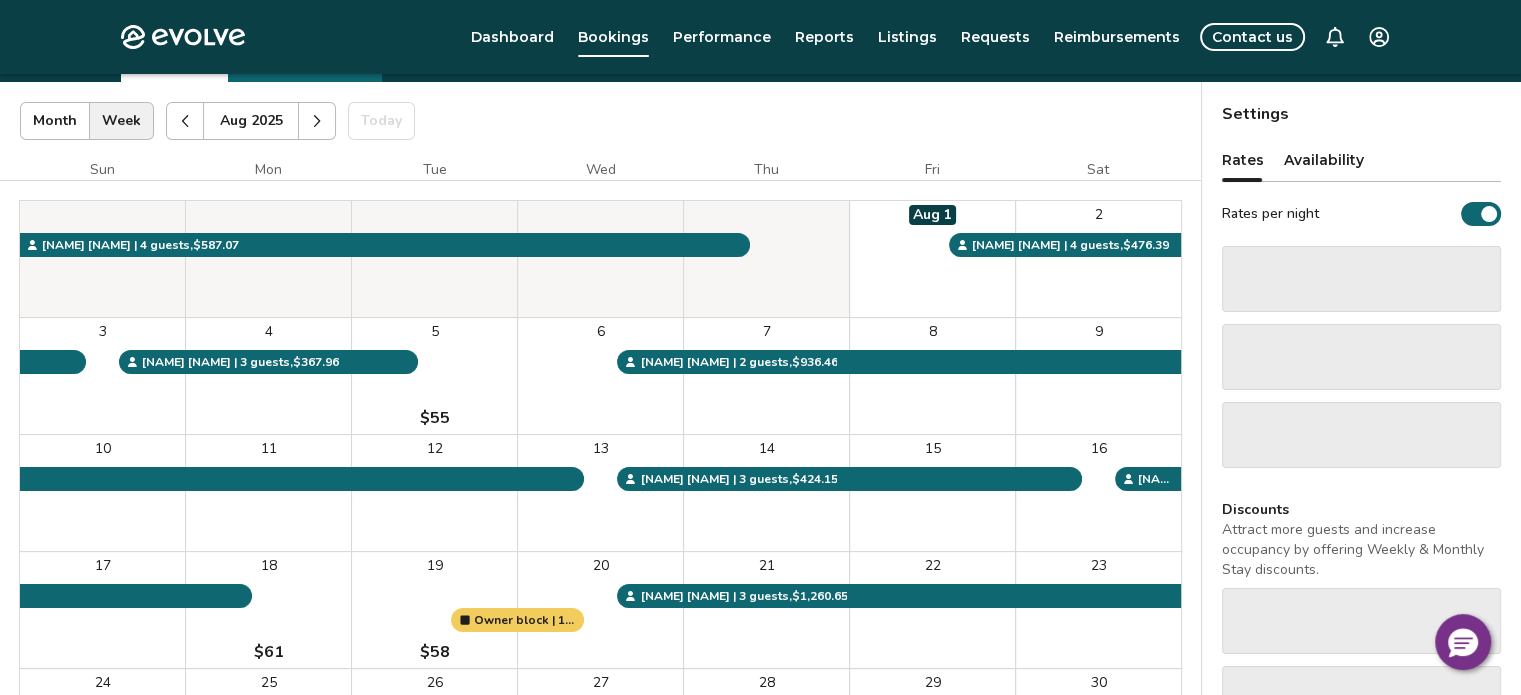 click 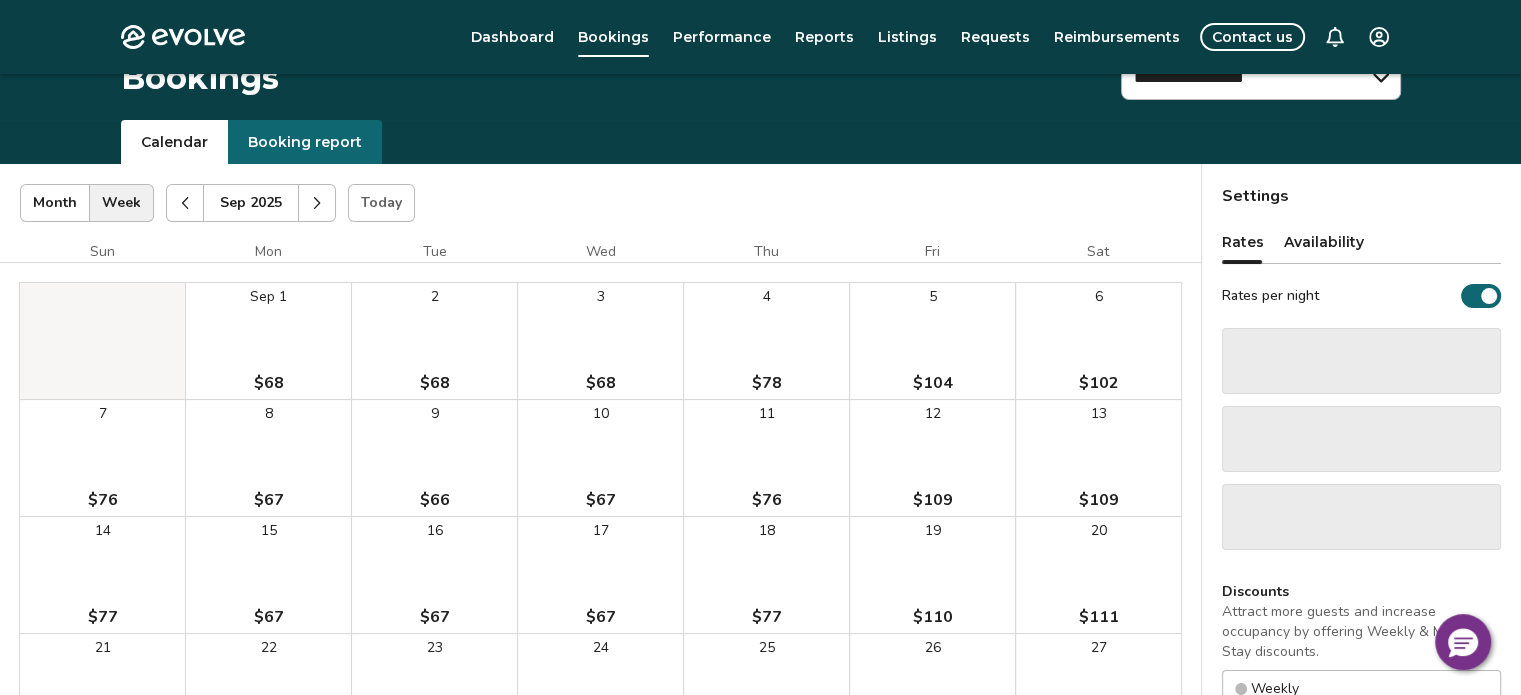 scroll, scrollTop: 4, scrollLeft: 0, axis: vertical 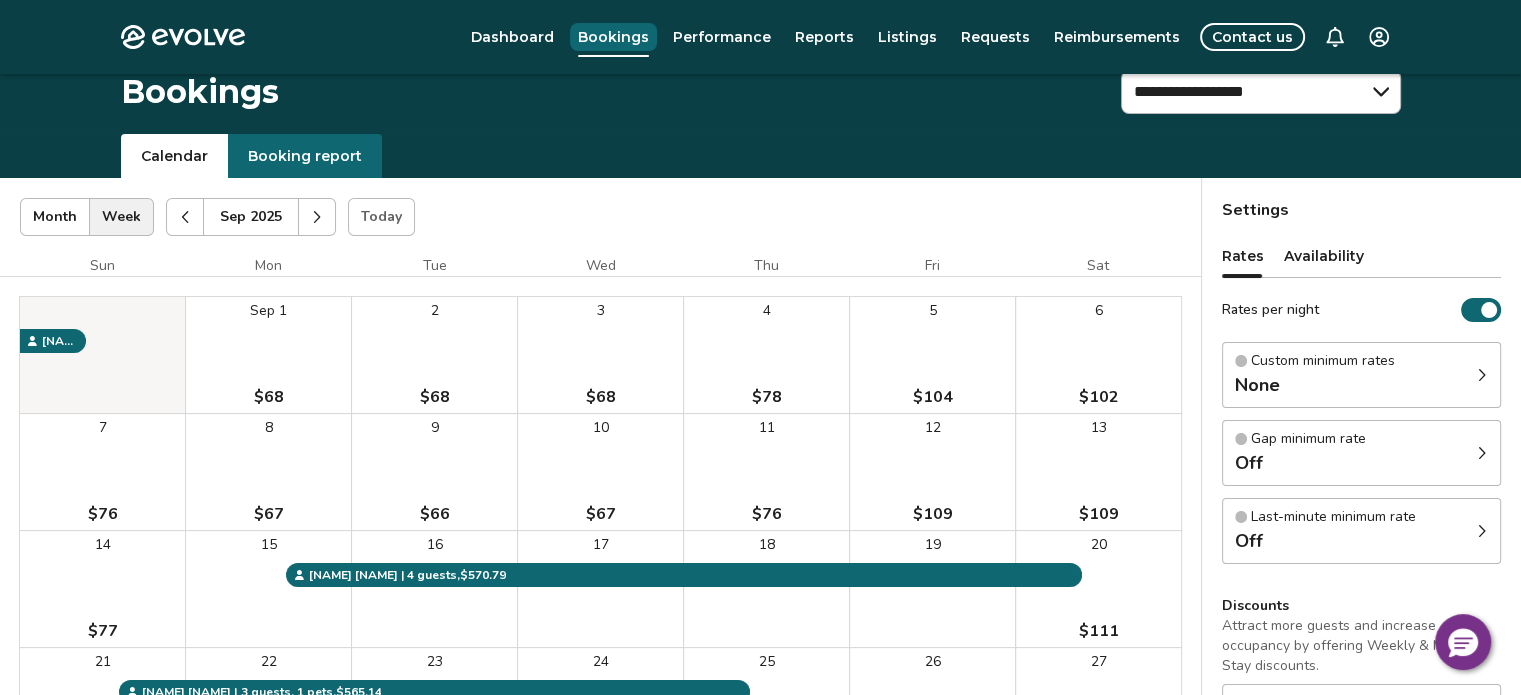 click on "Bookings" at bounding box center [613, 37] 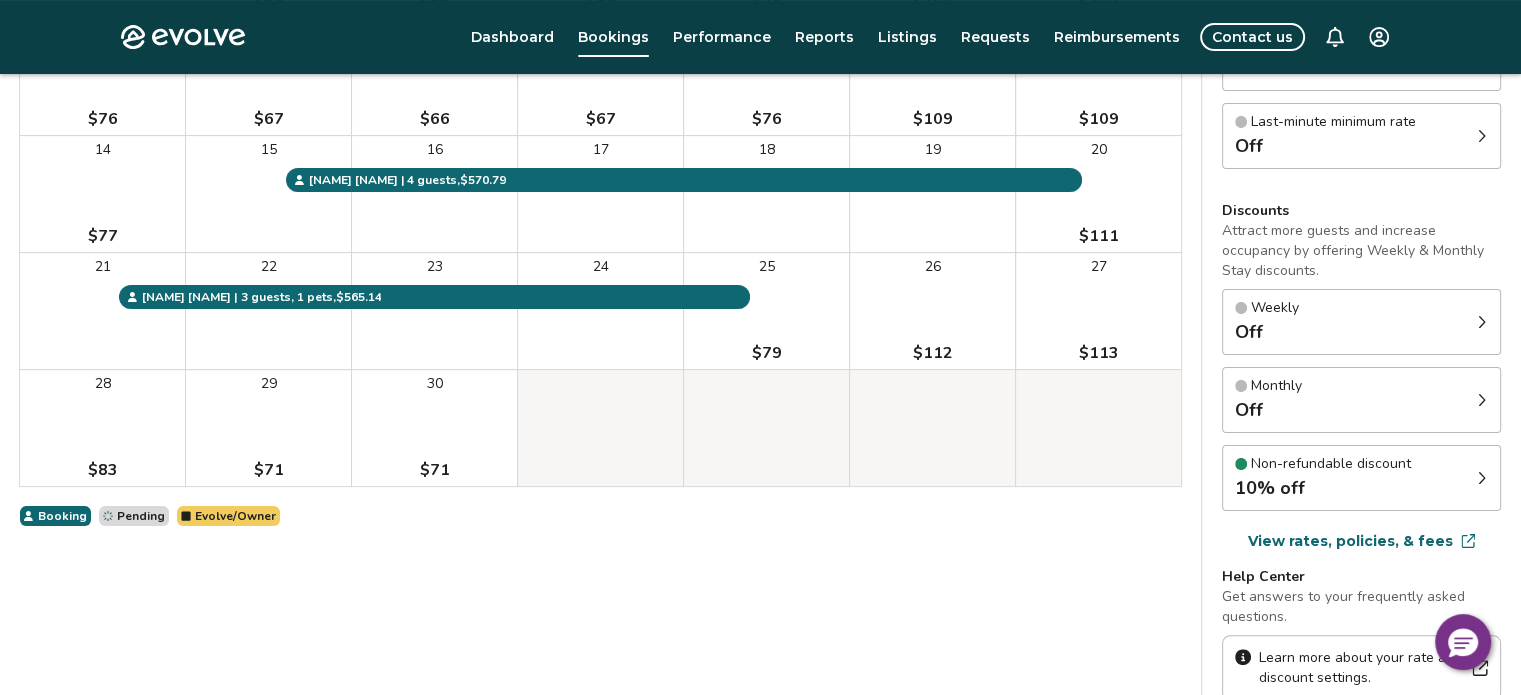scroll, scrollTop: 400, scrollLeft: 0, axis: vertical 